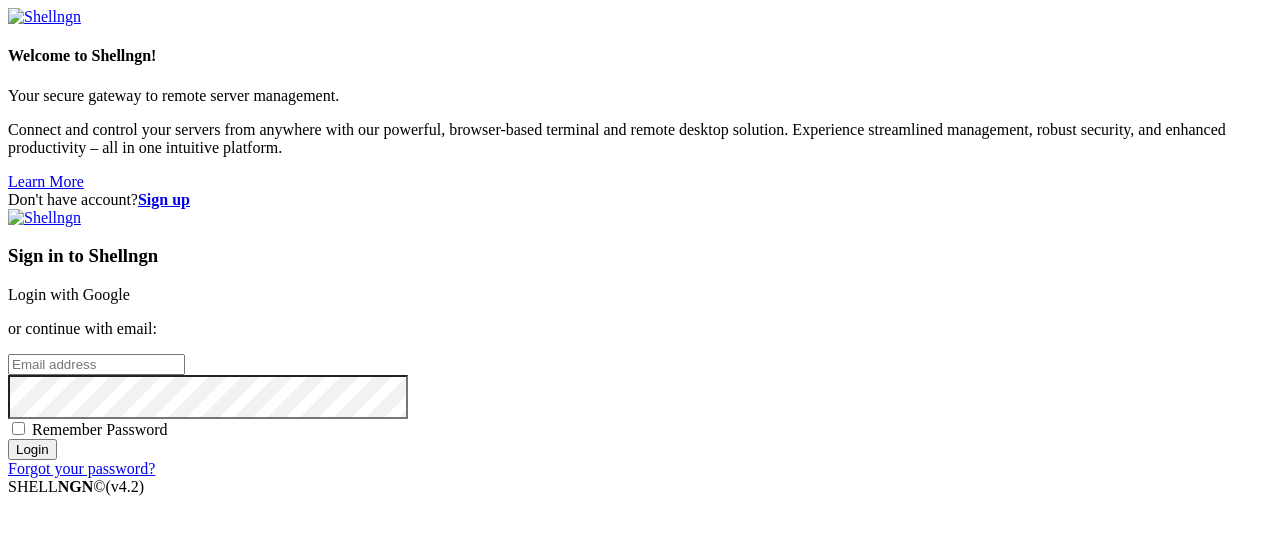 scroll, scrollTop: 0, scrollLeft: 0, axis: both 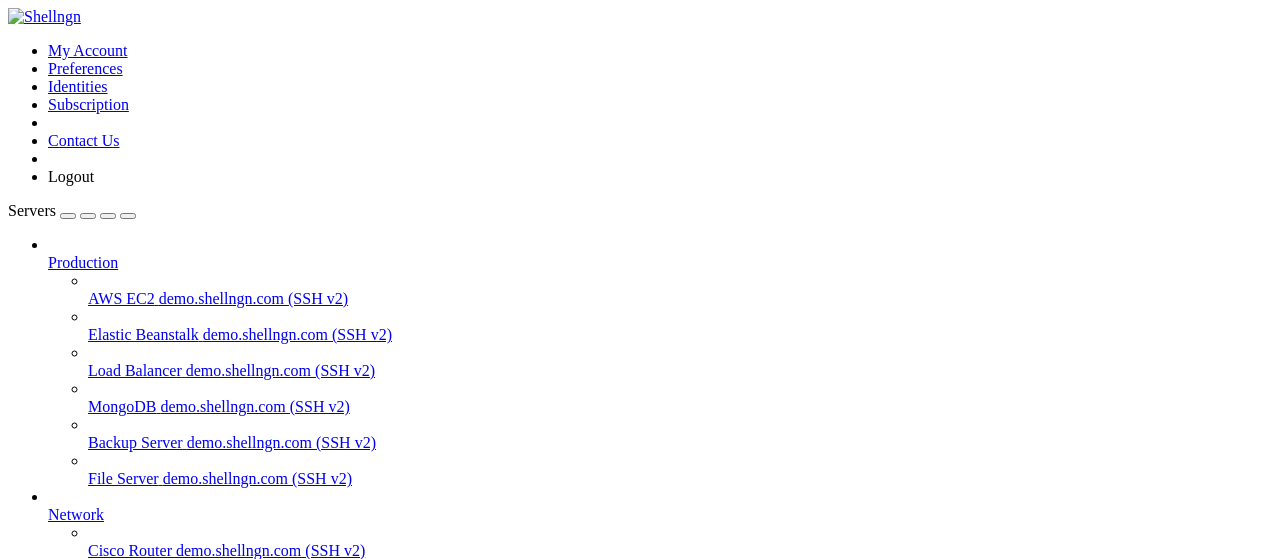 click on "root" at bounding box center [61, 730] 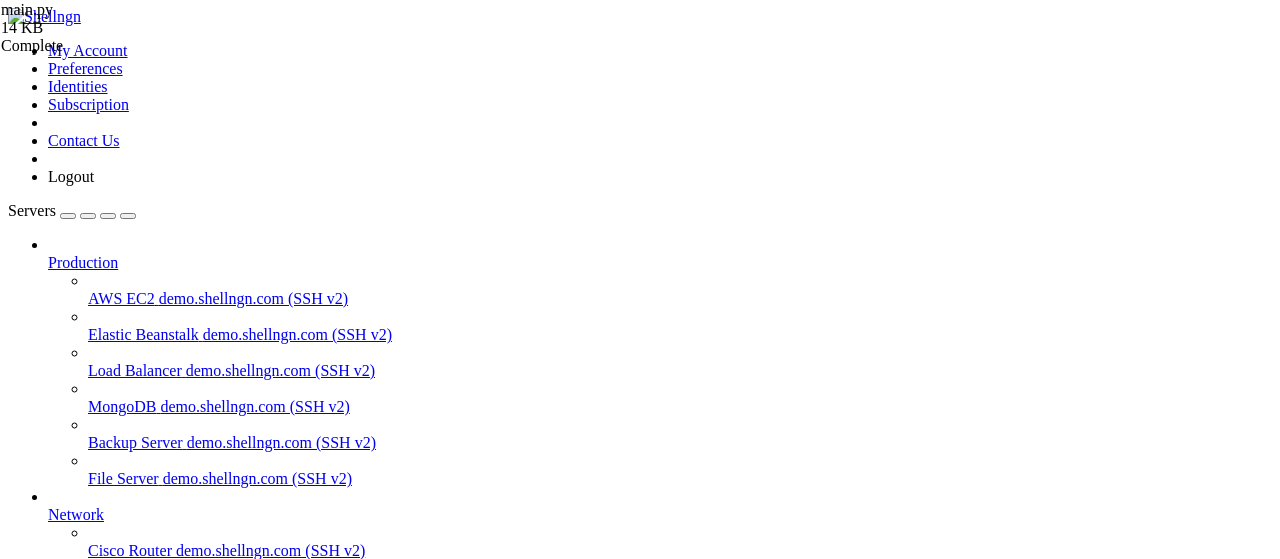 click on "root
" at bounding box center [660, 880] 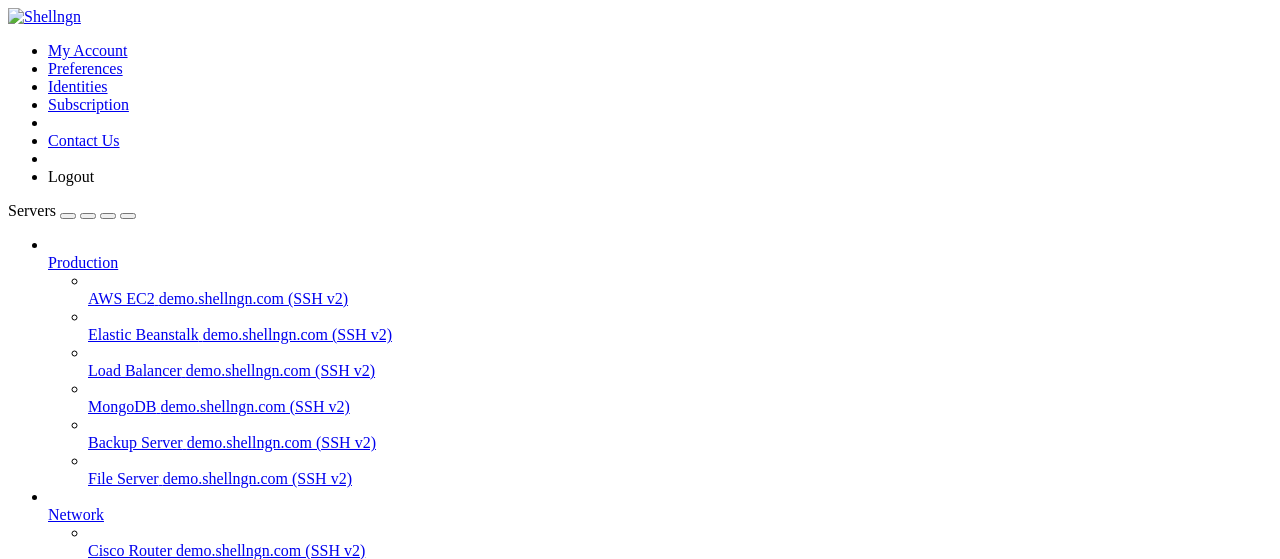 scroll, scrollTop: 0, scrollLeft: 0, axis: both 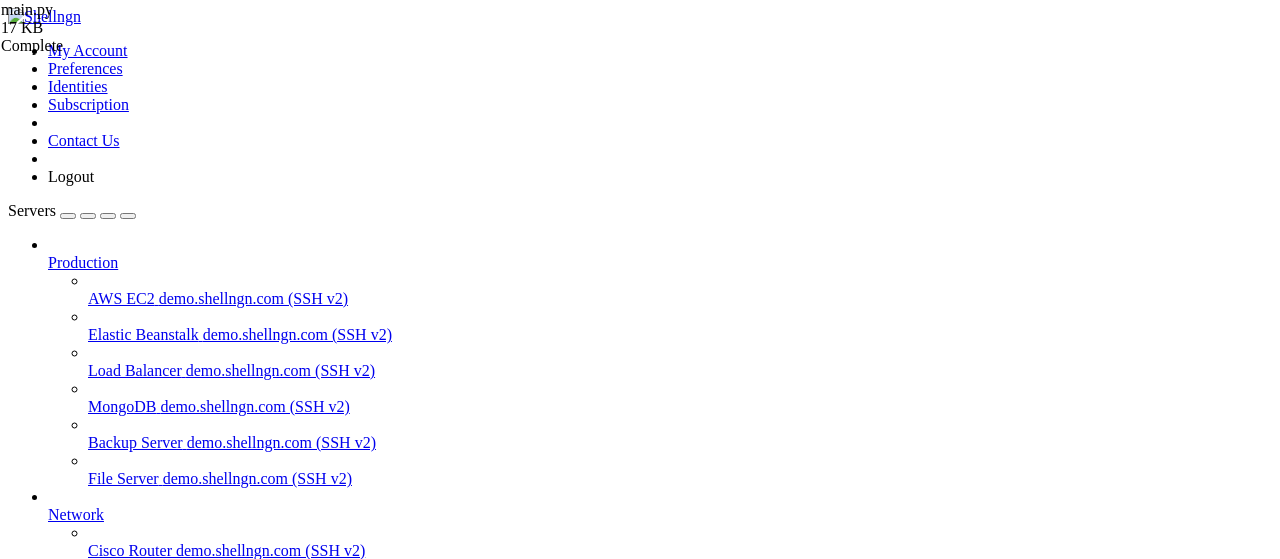 click on "import   requests from   quart   import   Quart ,   request ,   jsonify import   threading from   database   import   init_db ,   save_script ,   get_latest_scripts ,   search_scripts ,   migrate_old_scripts DB_PATH   =   'scripts.db' RBX   =   "https://rbxscript.com/" UPDATE_INTERVAL   =   6   *   60   *   60 PORT   =   int ( os . environ . get ( 'PORT' ,   1000 )) app   =   Quart ( __name__ ) shutdown_flag   =   threading . Event ( ) def   get_cf ( url ,   max_retries = 3 ) :       import   requests       for   attempt   in   range ( max_retries ) :             try :                   r   =   requests . get ( f"http://[IP_ADDRESS]:3001/api/scraper?url= { url } " ,   timeout = 60 )                   r_json   =   r . json ( )" at bounding box center (662, 2108) 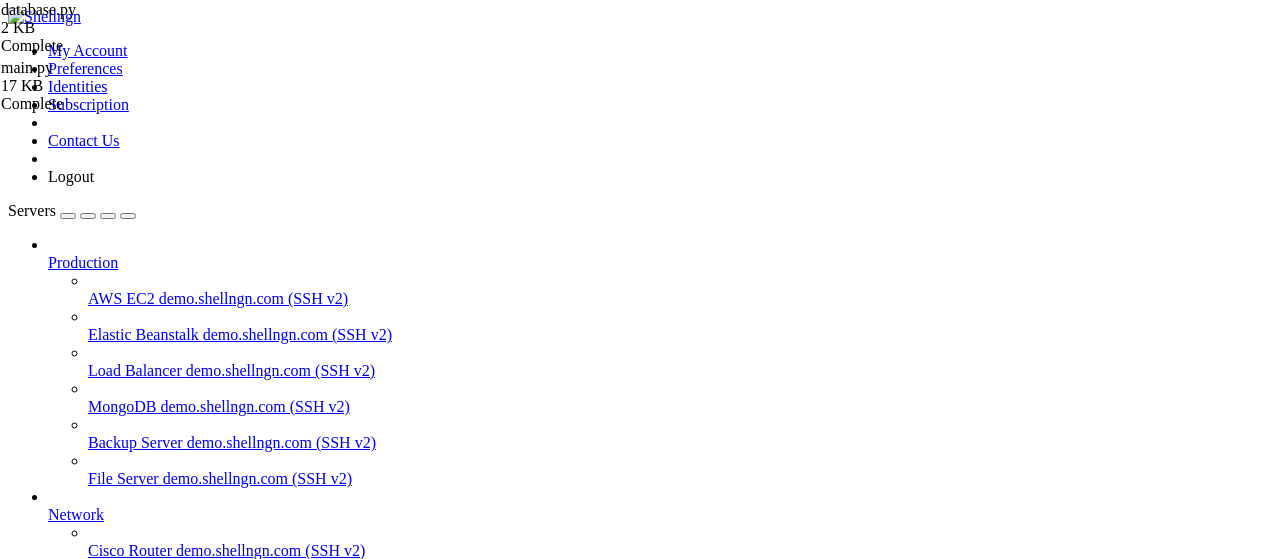 click on "import   sqlite3 import   time DB_PATH   =   'scripts.db' def   init_db ( ) :       conn   =   sqlite3 . connect ( DB_PATH )       c   =   conn . cursor ( )             c . execute ( '''CREATE TABLE IF NOT EXISTS scripts (            id INTEGER PRIMARY KEY AUTOINCREMENT,            game_name TEXT,            script_feature TEXT,            image_url TEXT,            script_text TEXT,            source_url TEXT UNIQUE,            created_at INTEGER      )''' )             conn . commit ( )       conn . close ( ) def   save_script ( game_name ,   script_feature ,   image_url ,   script_text ,   source_url ) :       conn   =   sqlite3 . connect ( DB_PATH )       c   =   conn . cursor ( )       c . execute ( 'SELECT 1 FROM scripts WHERE source_url=?' ,   ( source_url , ))       if   c . fetchone ( )   is   None :             c . execute ( 'INSERT INTO scripts (game_name, script_feature, image_url, script_text, source_url, created_at) VALUES (?, ?, ?, ?, ?, ?)' ,                            ( game_name ,   ,   ,   ,   ,   ))             conn . commit ( )       conn . close ( )" at bounding box center (696, 2108) 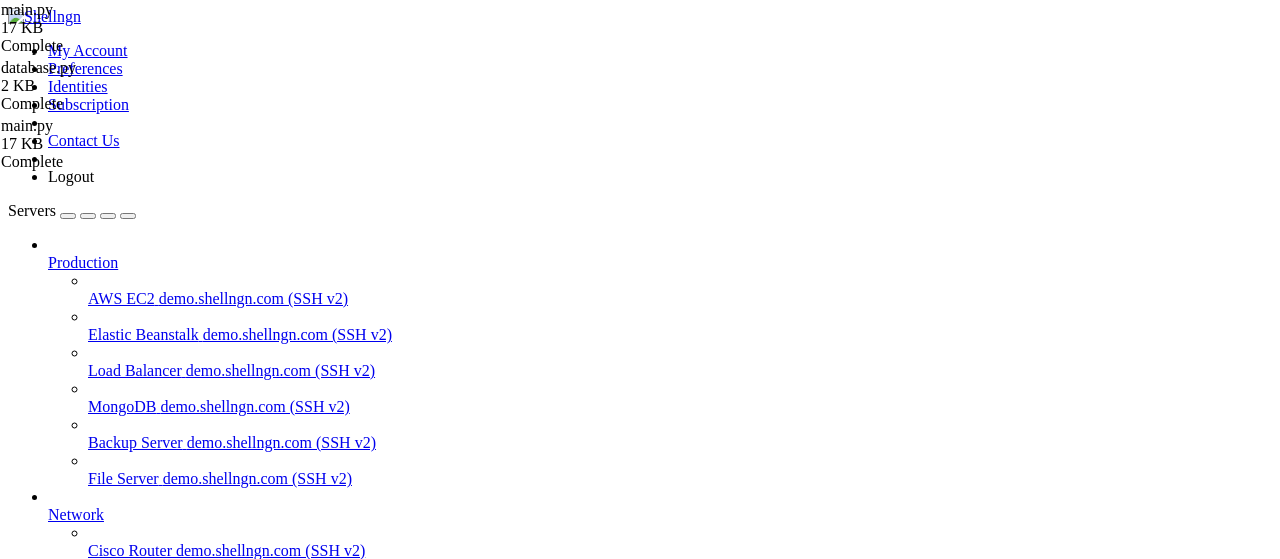 click on "import   requests from   quart   import   Quart ,   request ,   jsonify import   threading from   database   import   init_db ,   save_script ,   get_latest_scripts ,   search_scripts ,   migrate_old_scripts DB_PATH   =   'scripts.db' RBX   =   "https://rbxscript.com/" UPDATE_INTERVAL   =   6   *   60   *   60 PORT   =   int ( os . environ . get ( 'PORT' ,   1000 )) app   =   Quart ( __name__ ) shutdown_flag   =   threading . Event ( ) def   get_cf ( url ,   max_retries = 3 ) :       import   requests       for   attempt   in   range ( max_retries ) :             try :                   r   =   requests . get ( f"http://[IP_ADDRESS]:3001/api/scraper?url= { url } " ,   timeout = 60 )                   r_json   =   r . json ( )" at bounding box center [662, 2108] 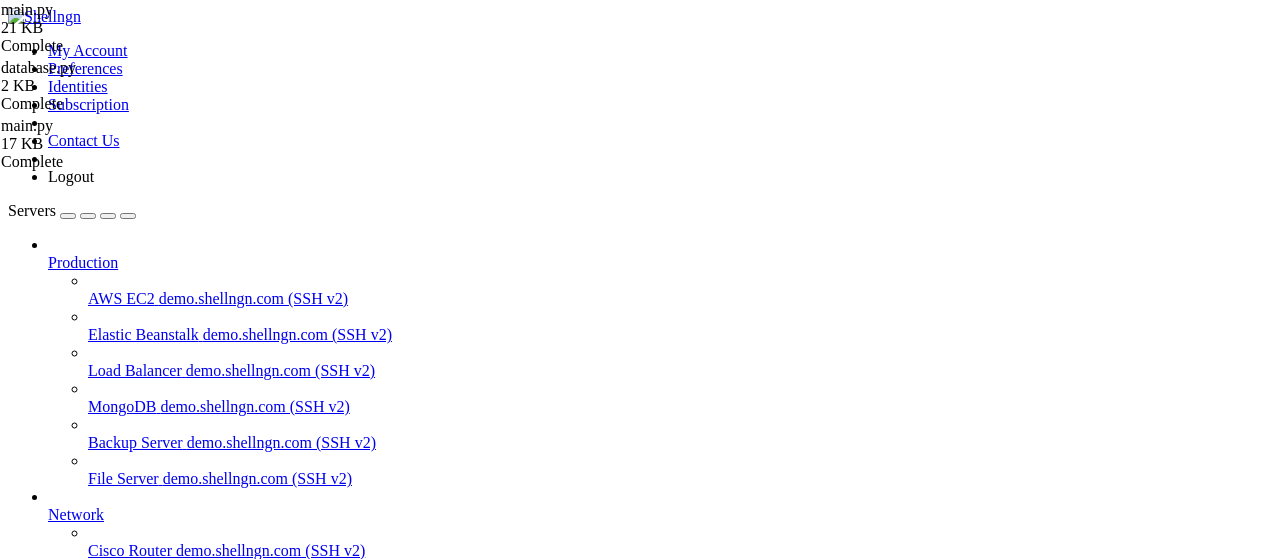 click at bounding box center [48, 870] 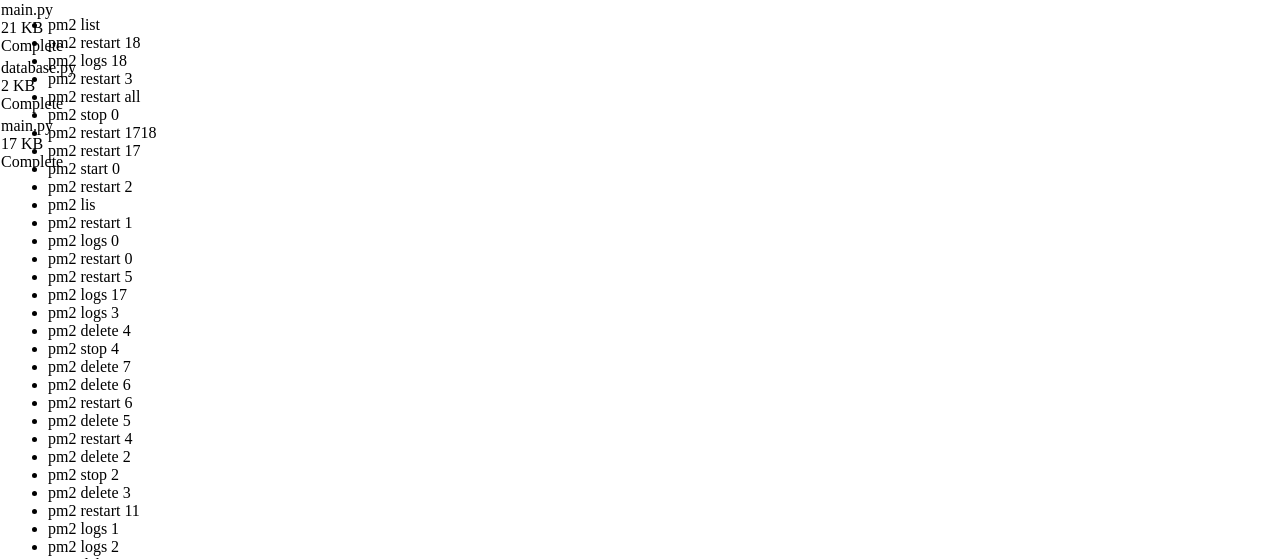 drag, startPoint x: 574, startPoint y: 329, endPoint x: 324, endPoint y: 237, distance: 266.3907 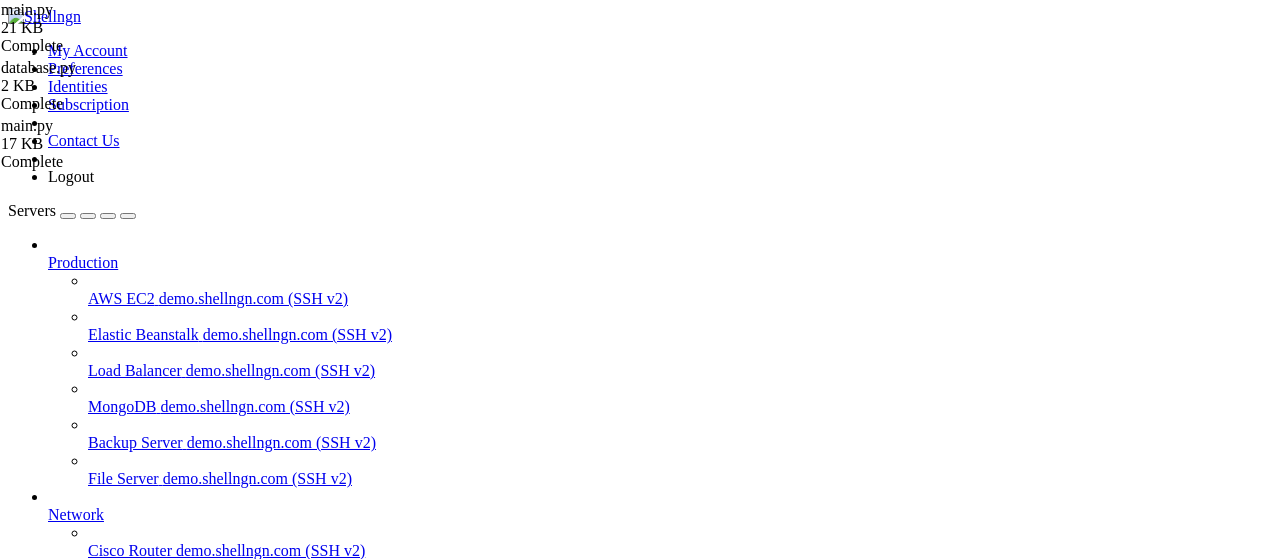 scroll, scrollTop: 819, scrollLeft: 0, axis: vertical 